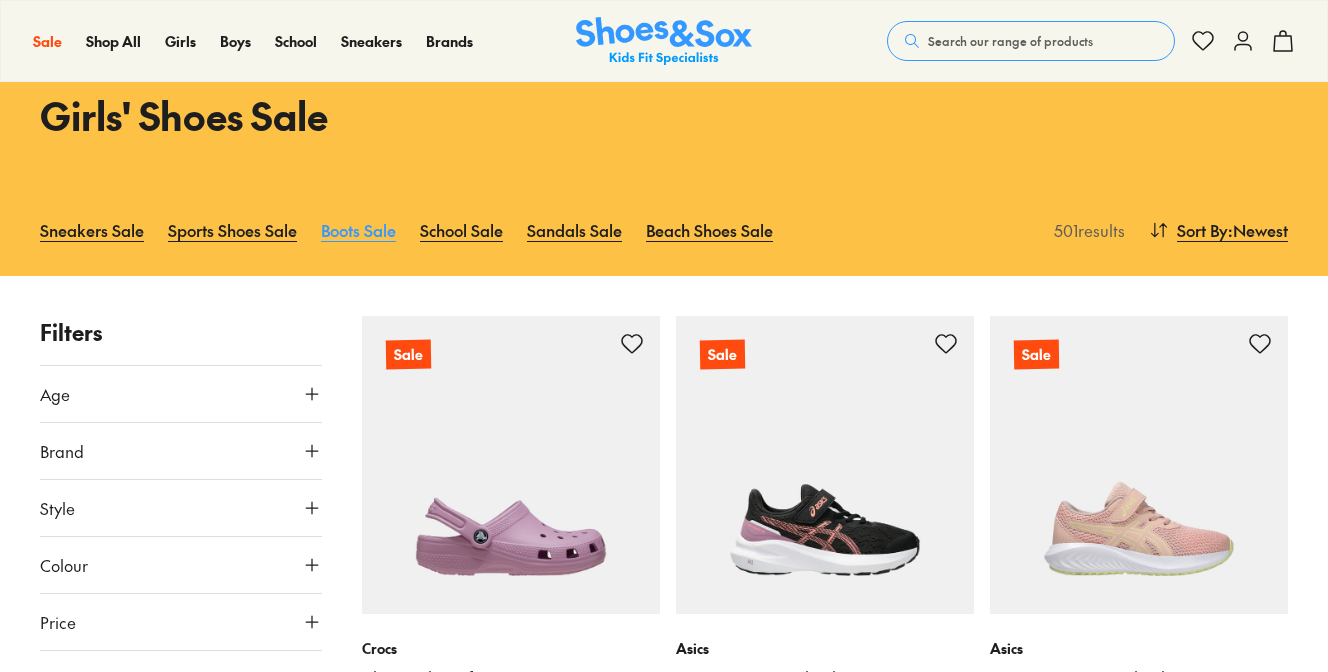 scroll, scrollTop: 88, scrollLeft: 0, axis: vertical 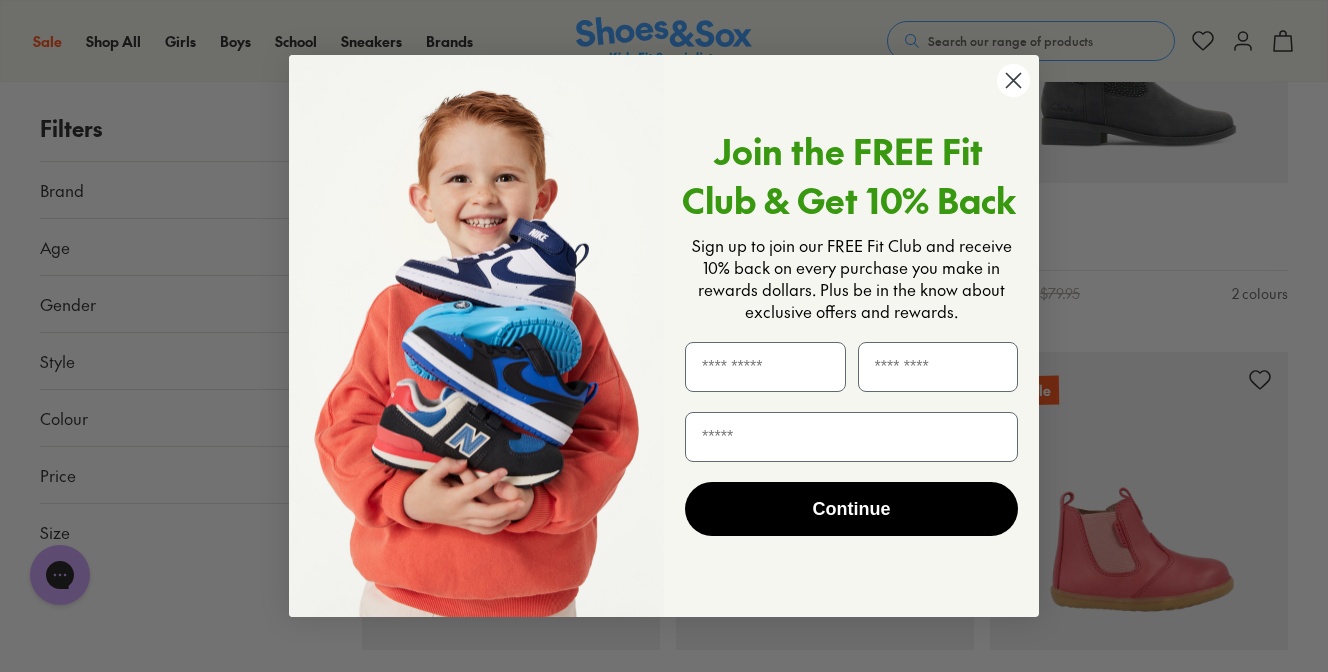 click 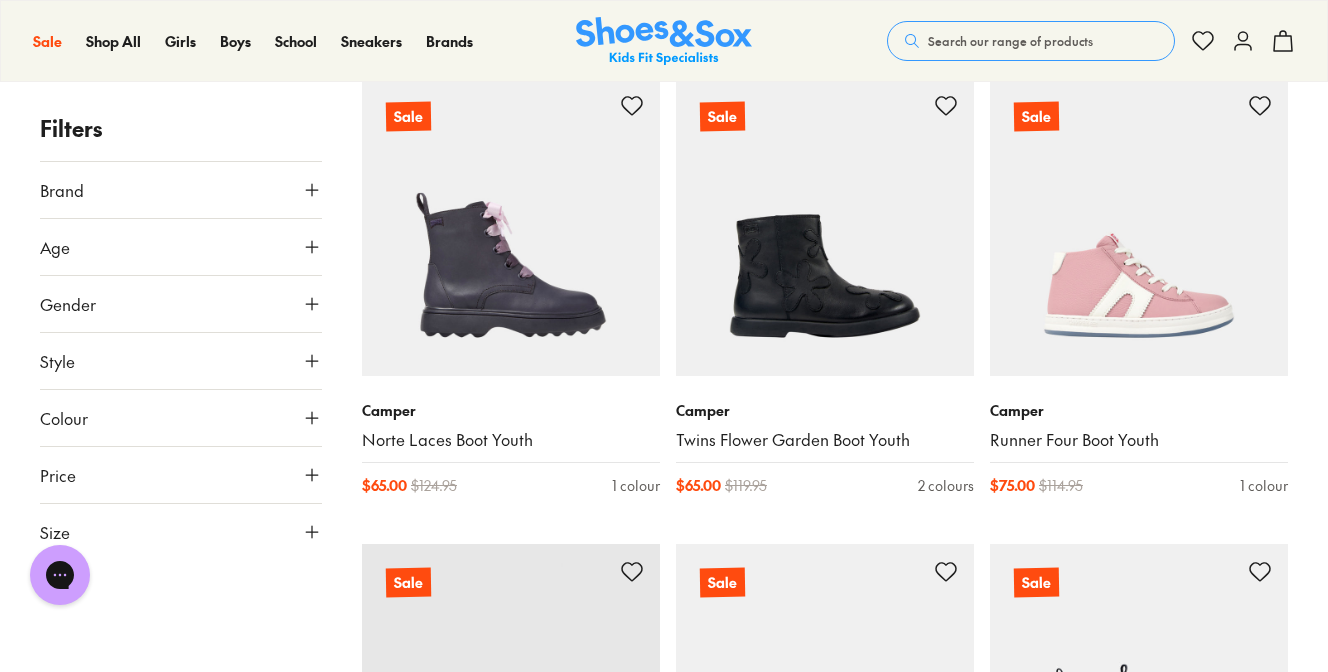 scroll, scrollTop: 3127, scrollLeft: 0, axis: vertical 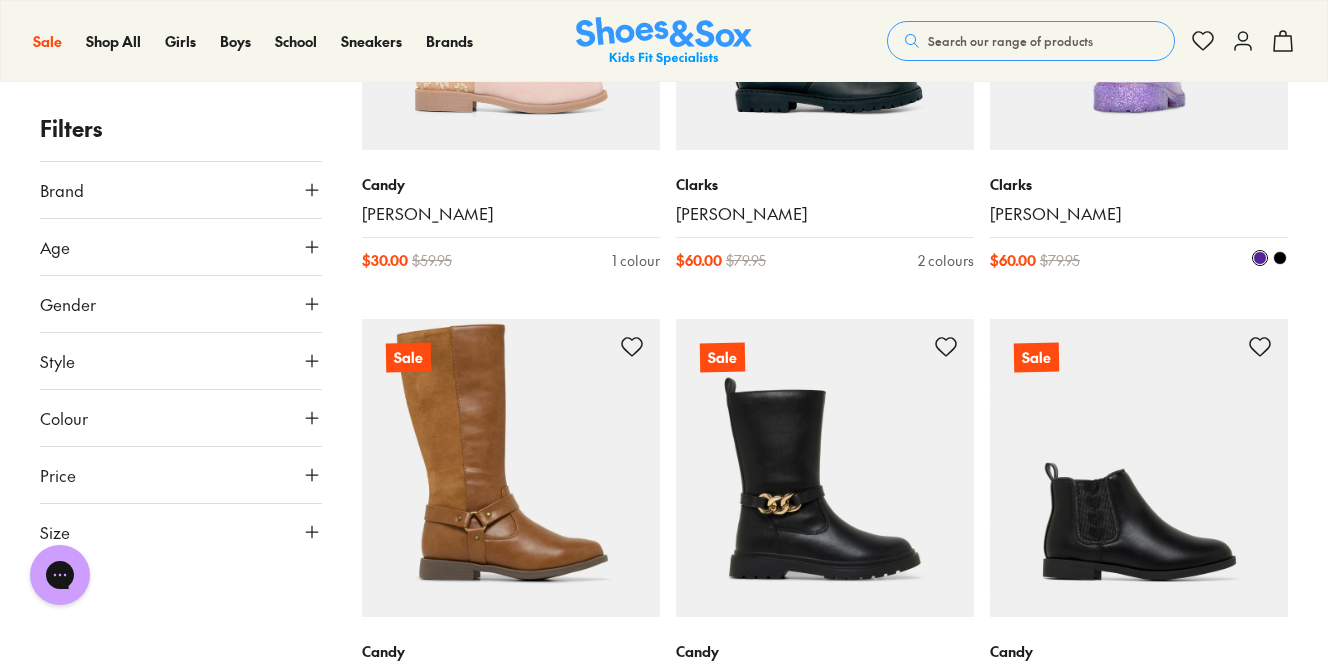 click at bounding box center [1139, 1] 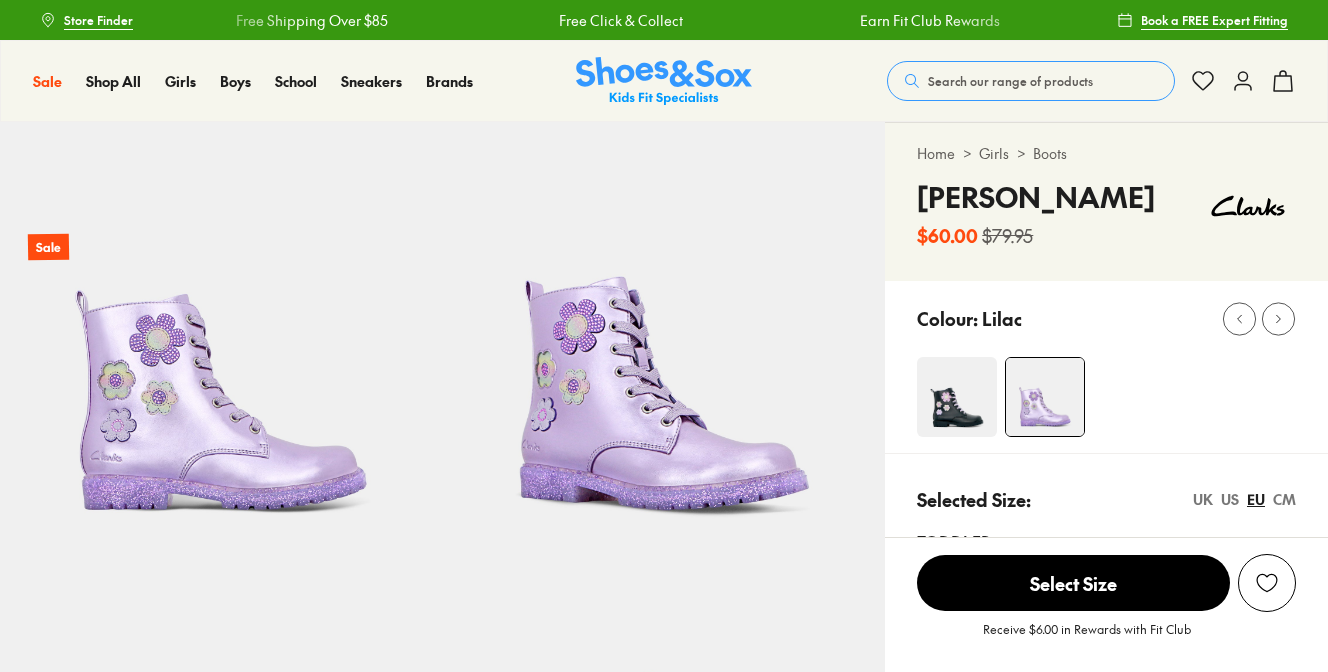 scroll, scrollTop: 0, scrollLeft: 0, axis: both 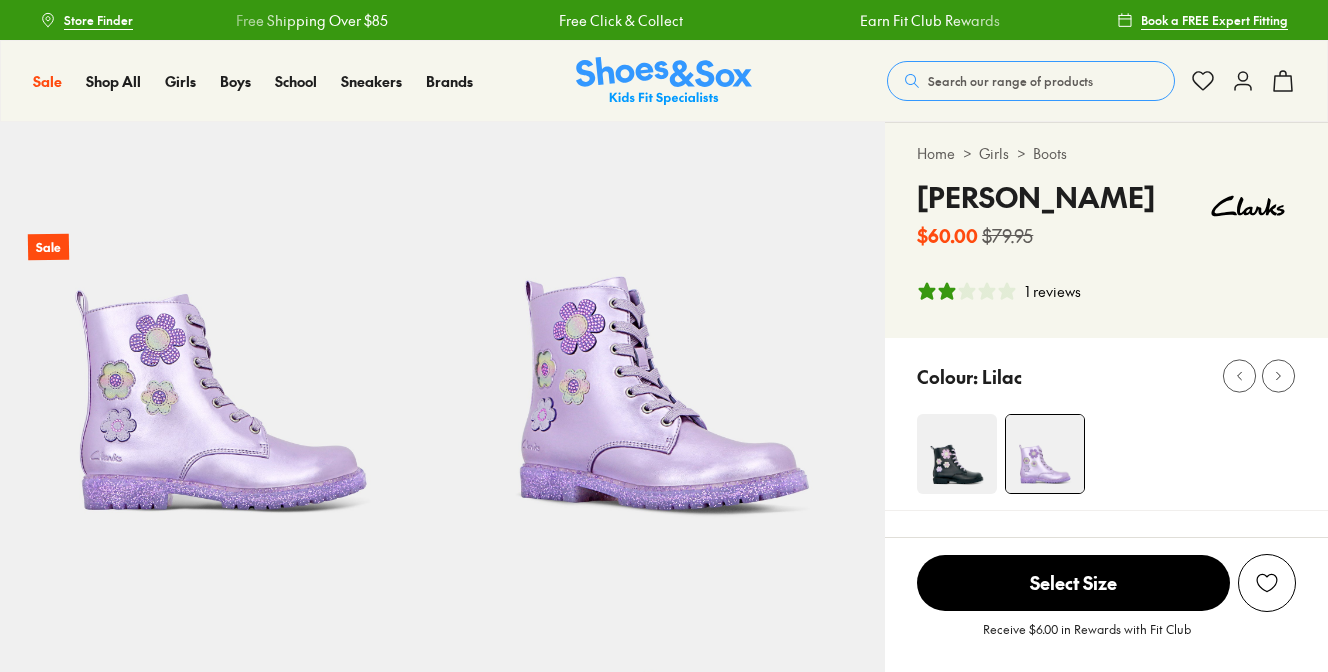select on "*" 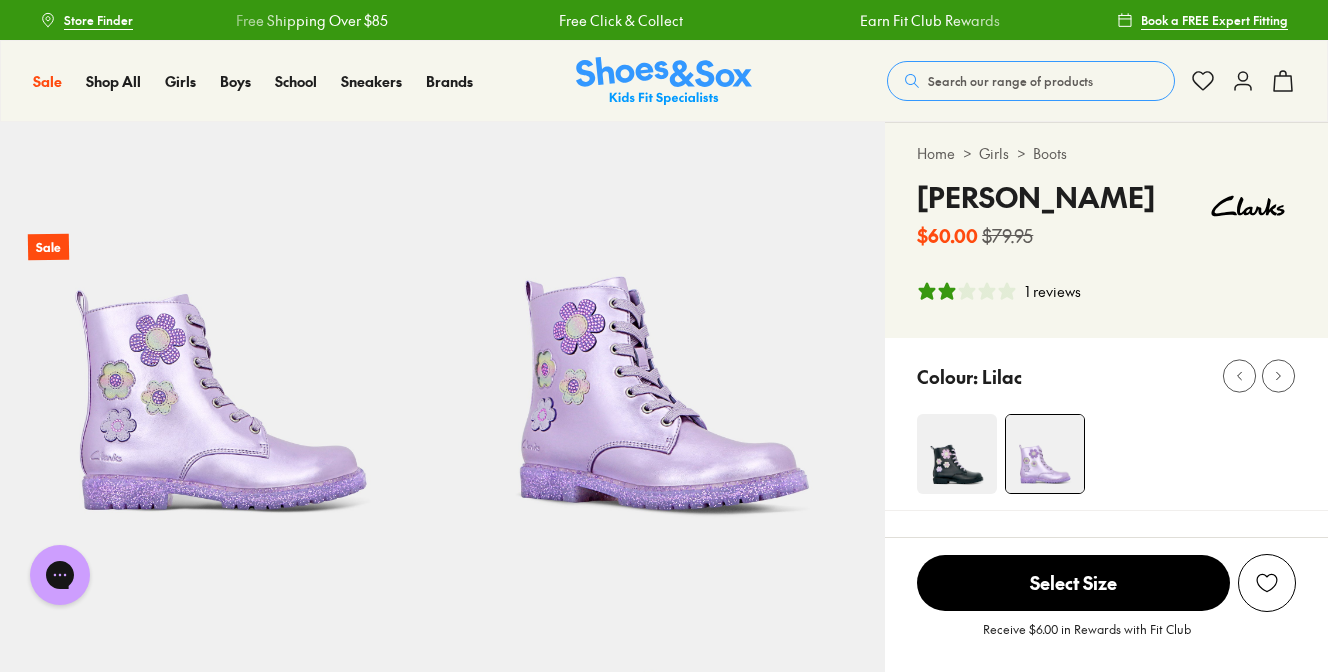 scroll, scrollTop: 0, scrollLeft: 0, axis: both 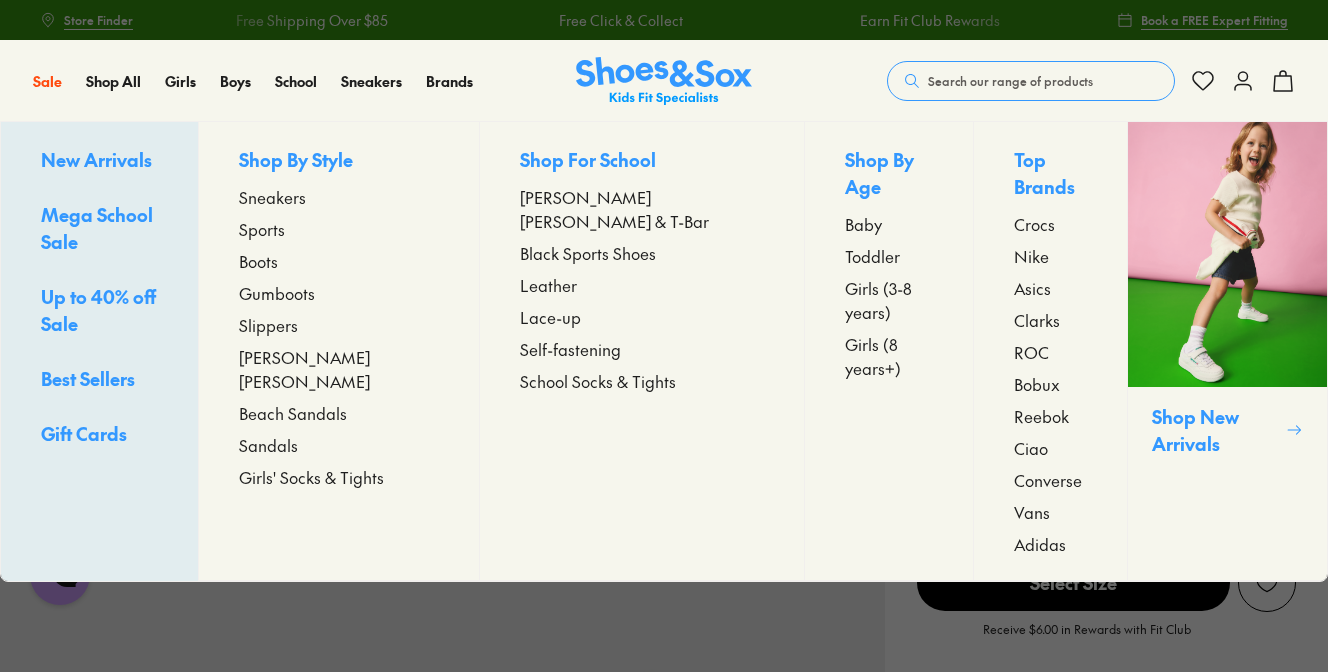 click on "Boots" at bounding box center (258, 261) 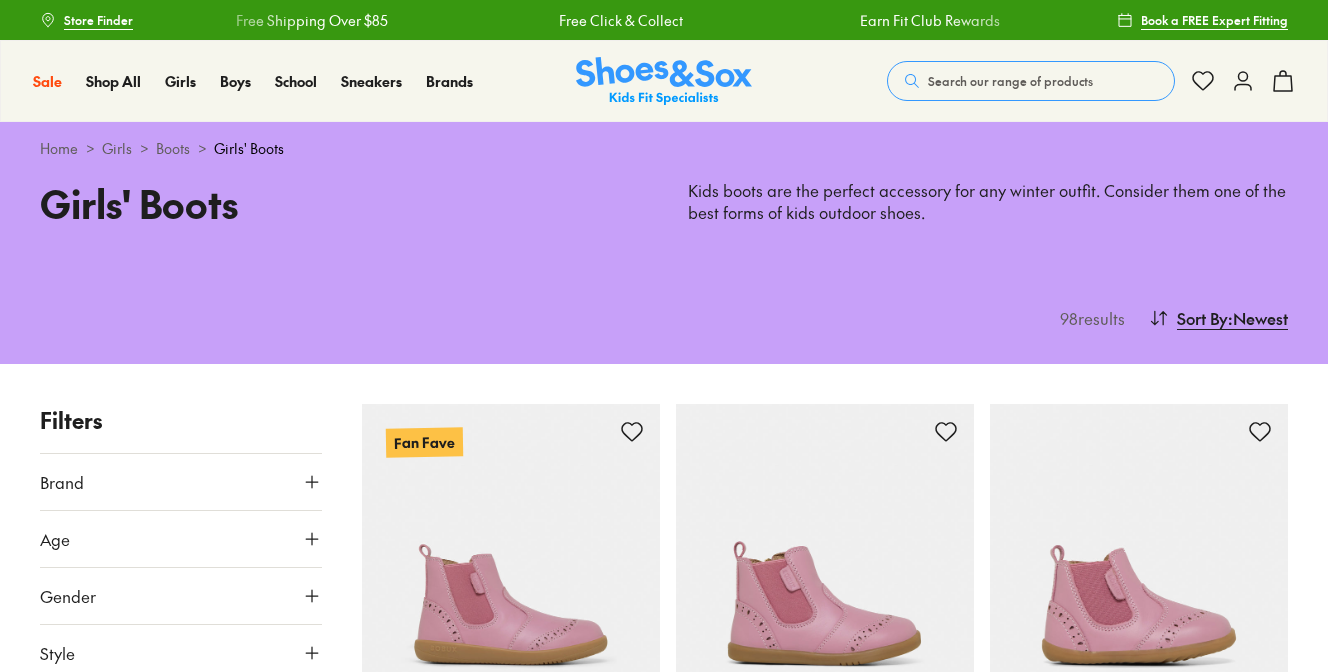 scroll, scrollTop: 154, scrollLeft: 0, axis: vertical 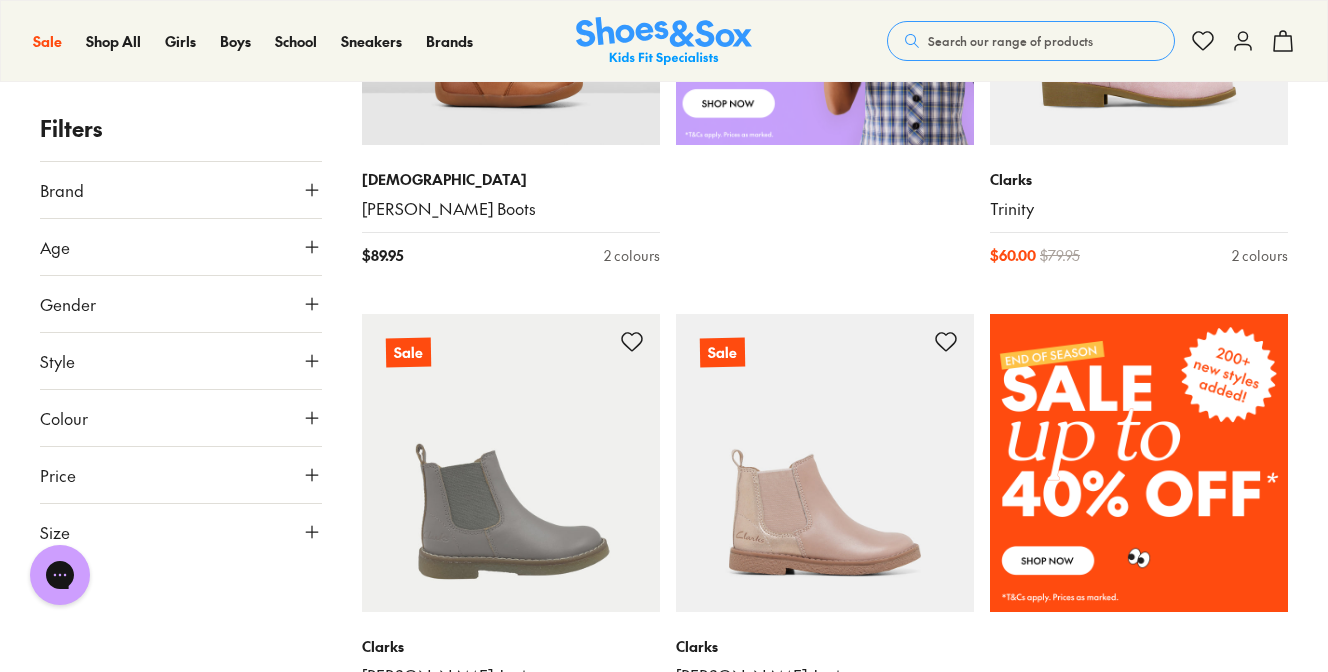 click 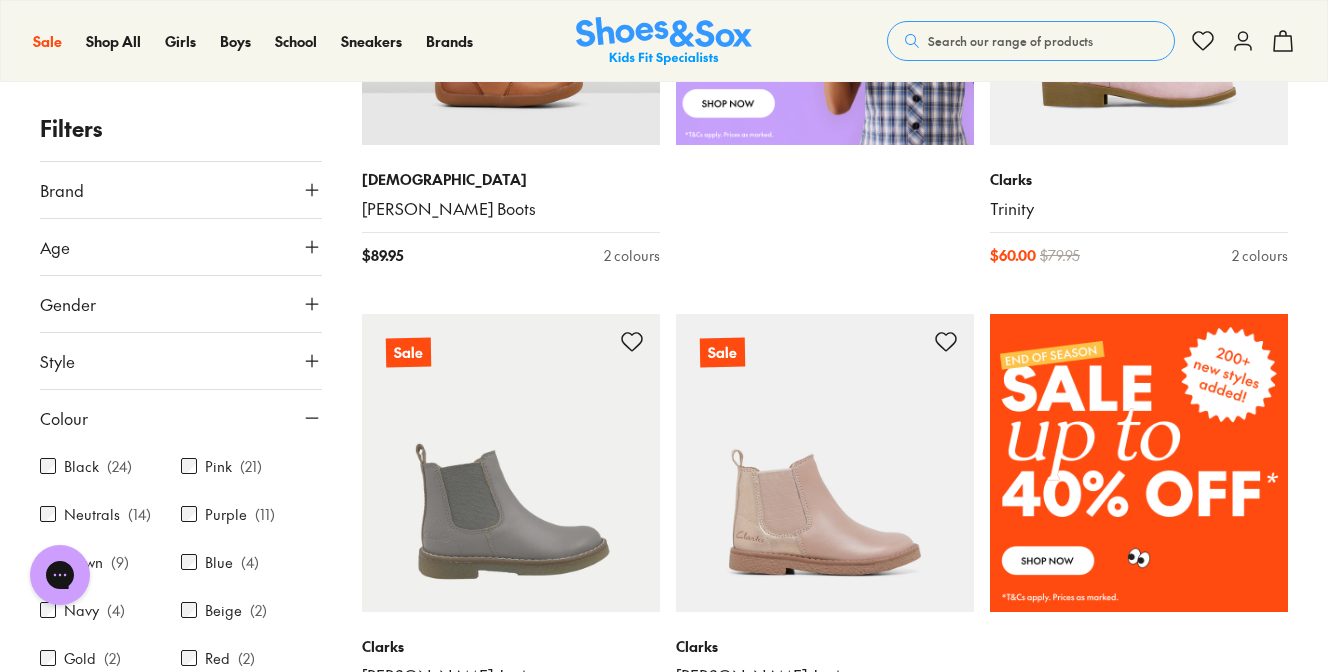 scroll, scrollTop: 63, scrollLeft: 0, axis: vertical 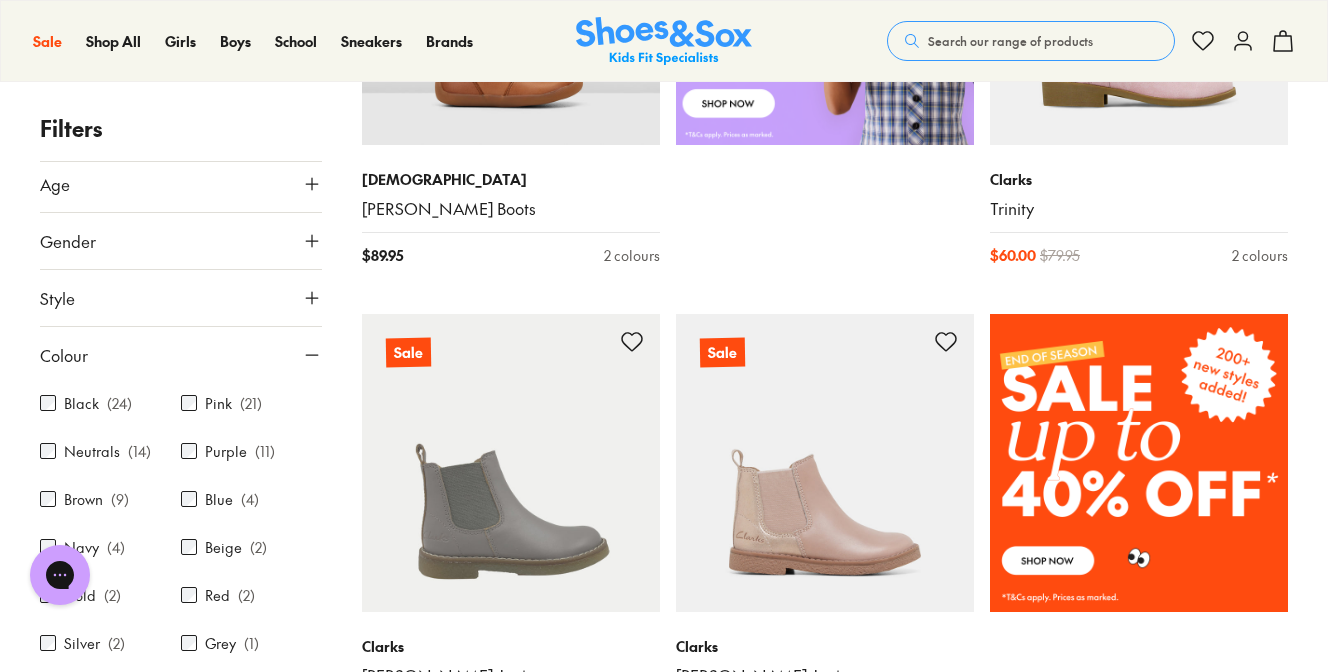 click on "Black ( 24 )" at bounding box center (110, 403) 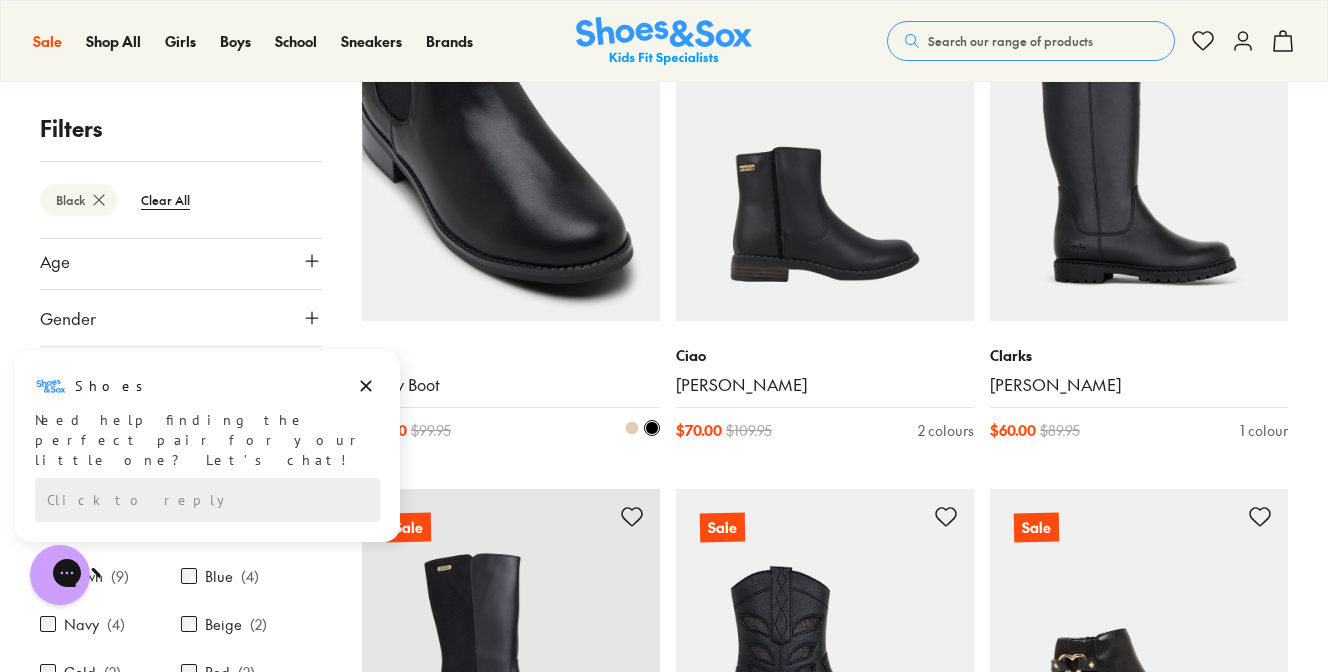scroll, scrollTop: 3182, scrollLeft: 0, axis: vertical 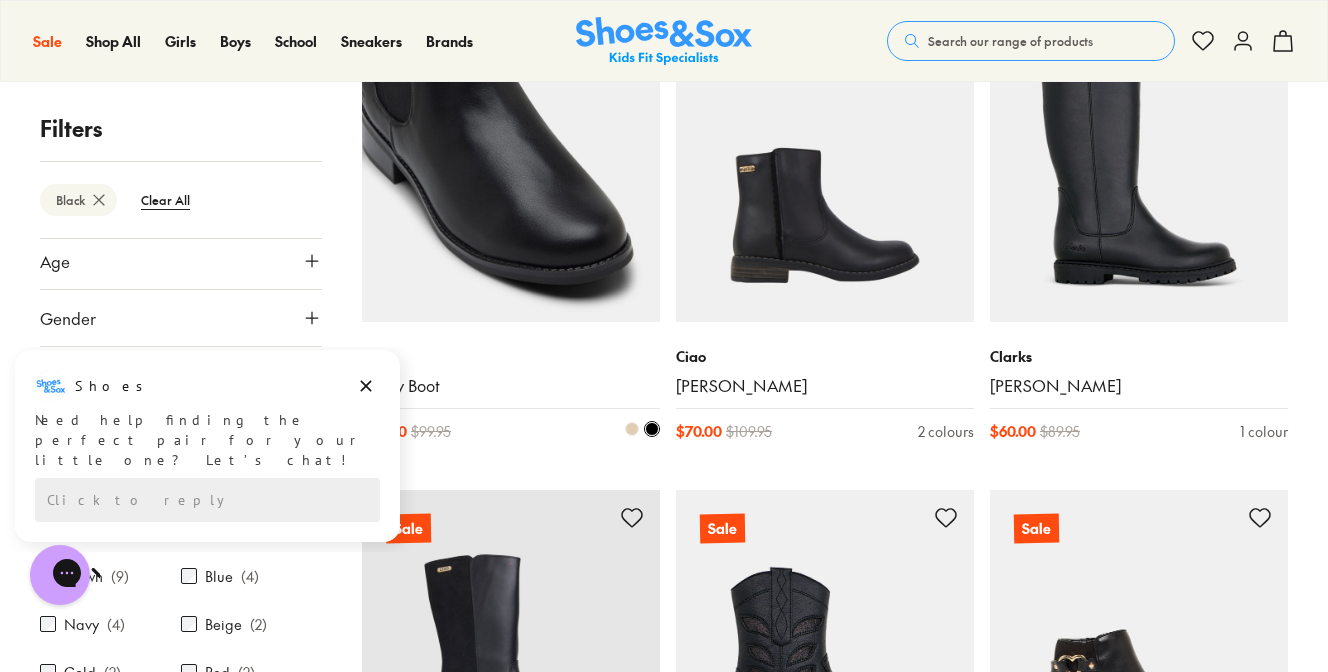 click at bounding box center [511, 173] 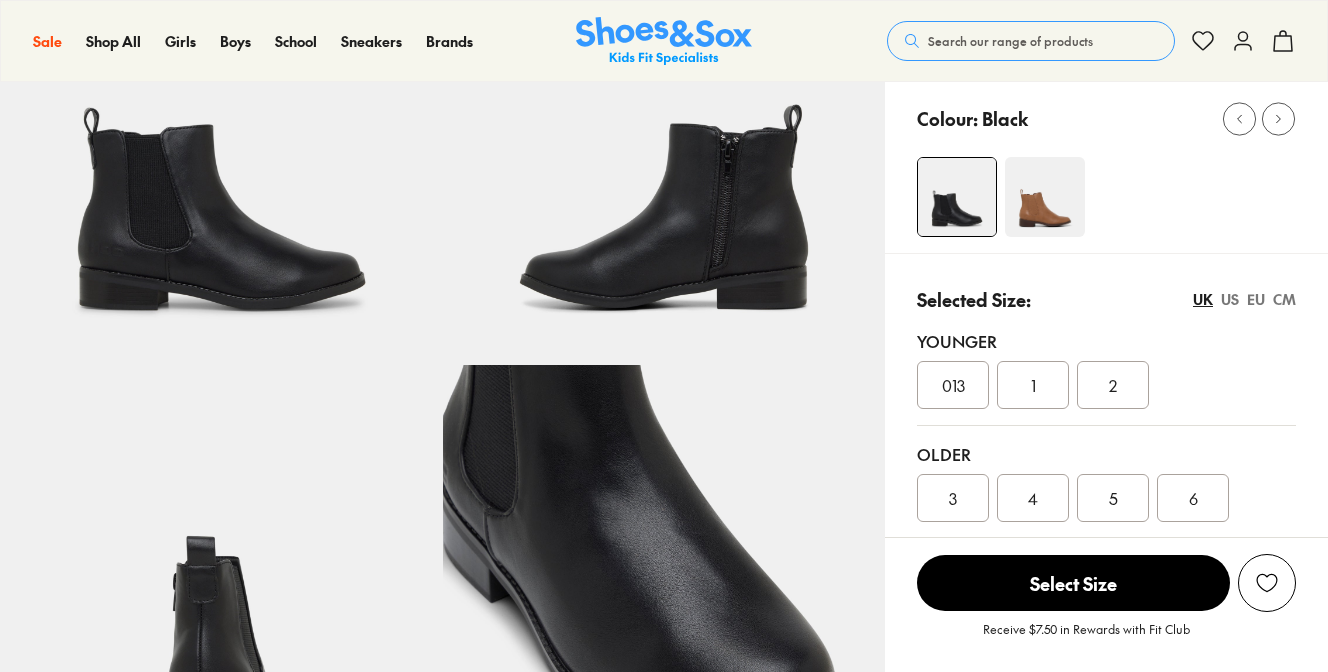 scroll, scrollTop: 209, scrollLeft: 0, axis: vertical 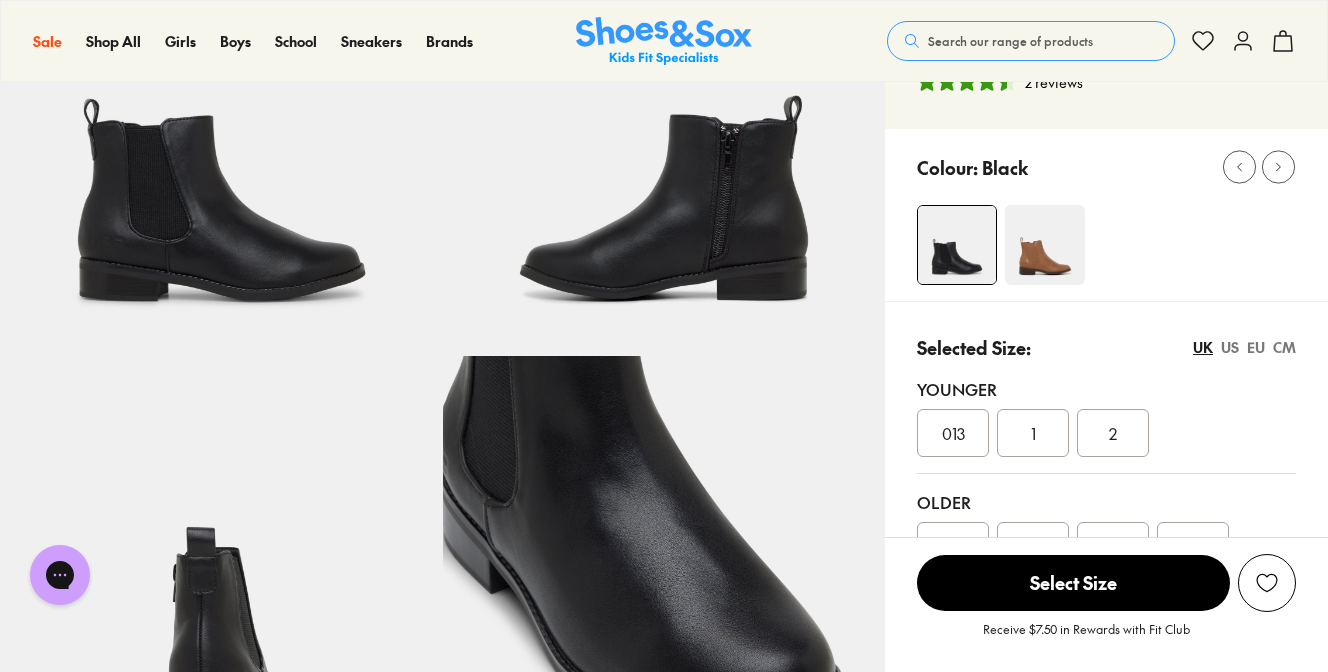 select on "*" 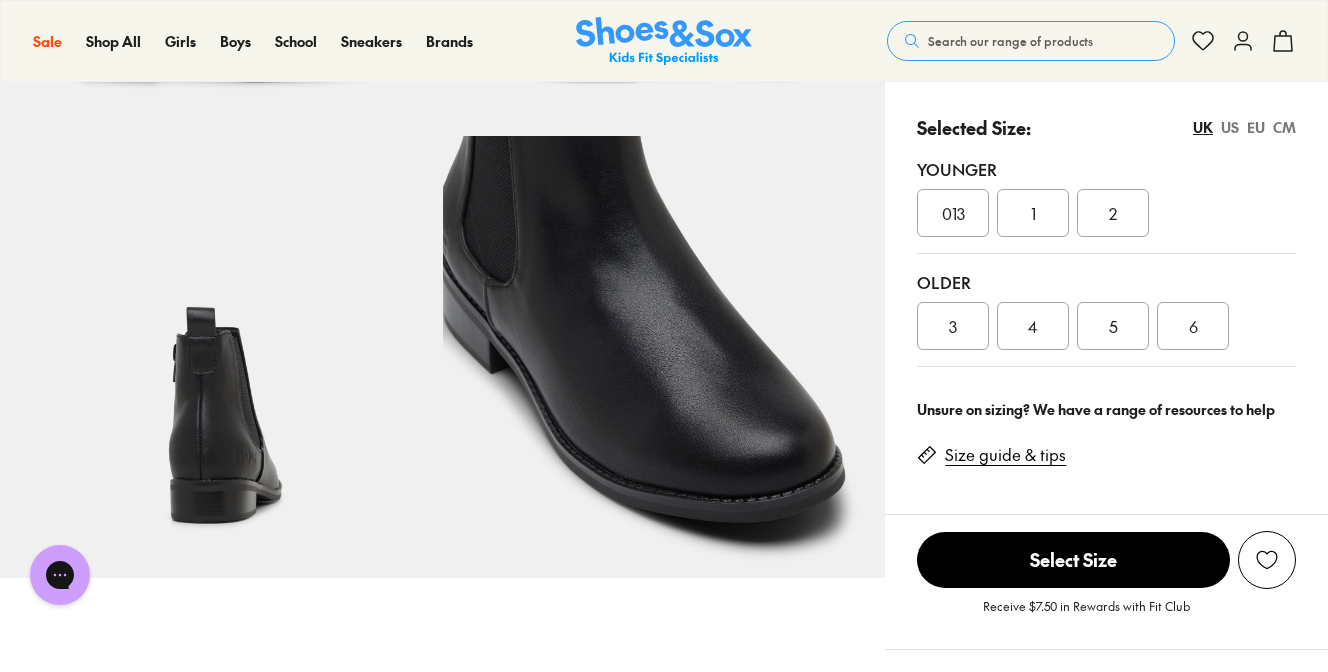 scroll, scrollTop: 432, scrollLeft: 0, axis: vertical 